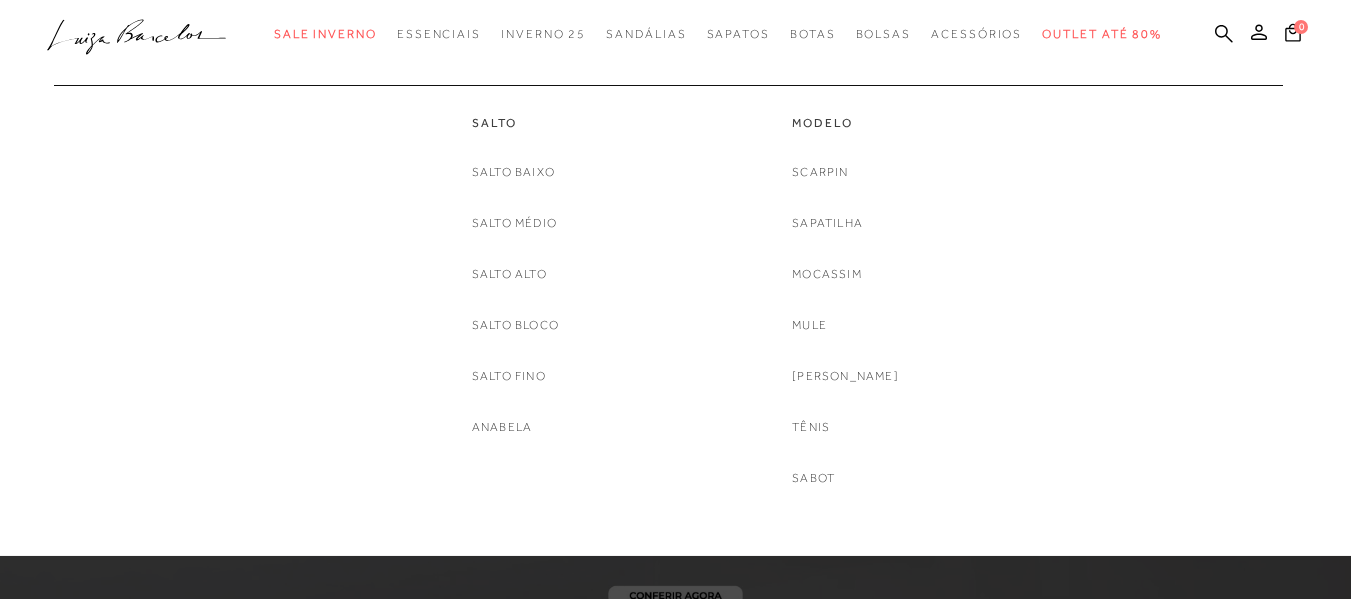 scroll, scrollTop: 0, scrollLeft: 0, axis: both 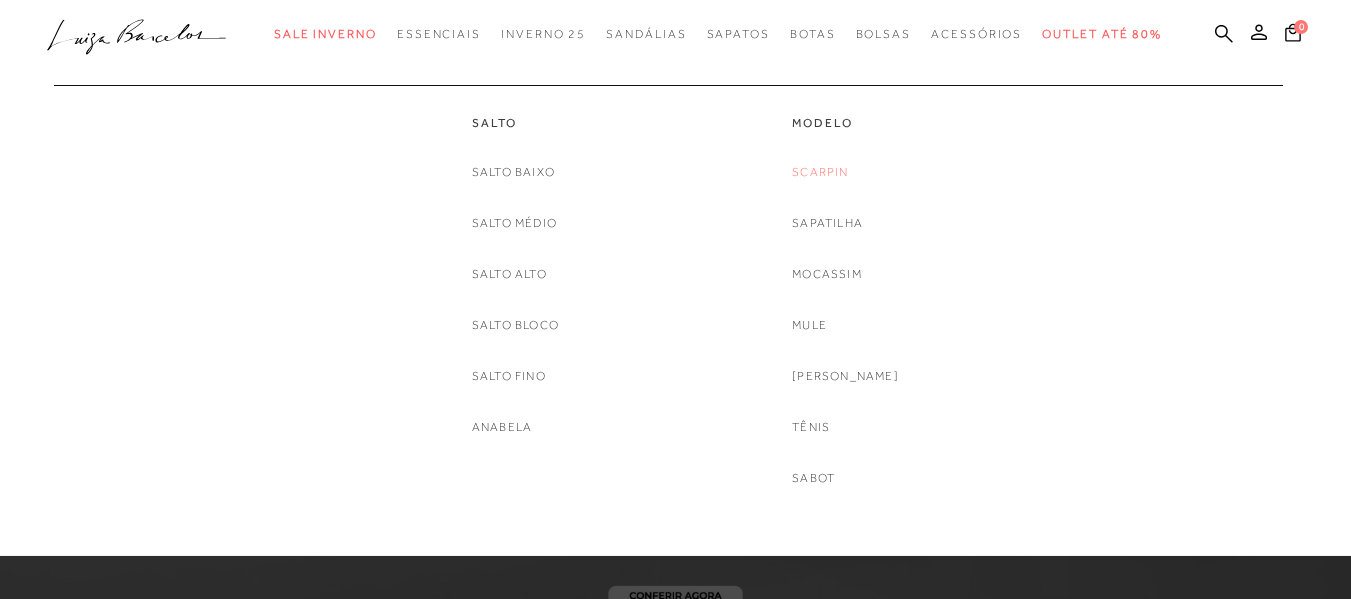 click on "Scarpin" at bounding box center [820, 172] 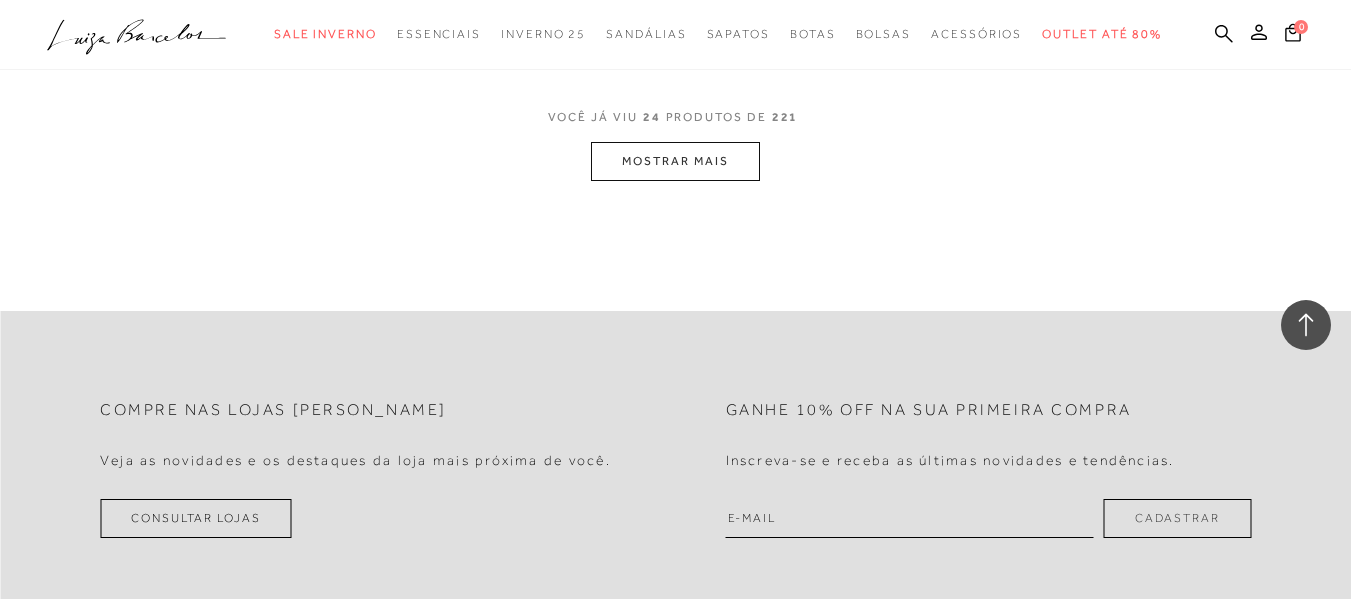 scroll, scrollTop: 3900, scrollLeft: 0, axis: vertical 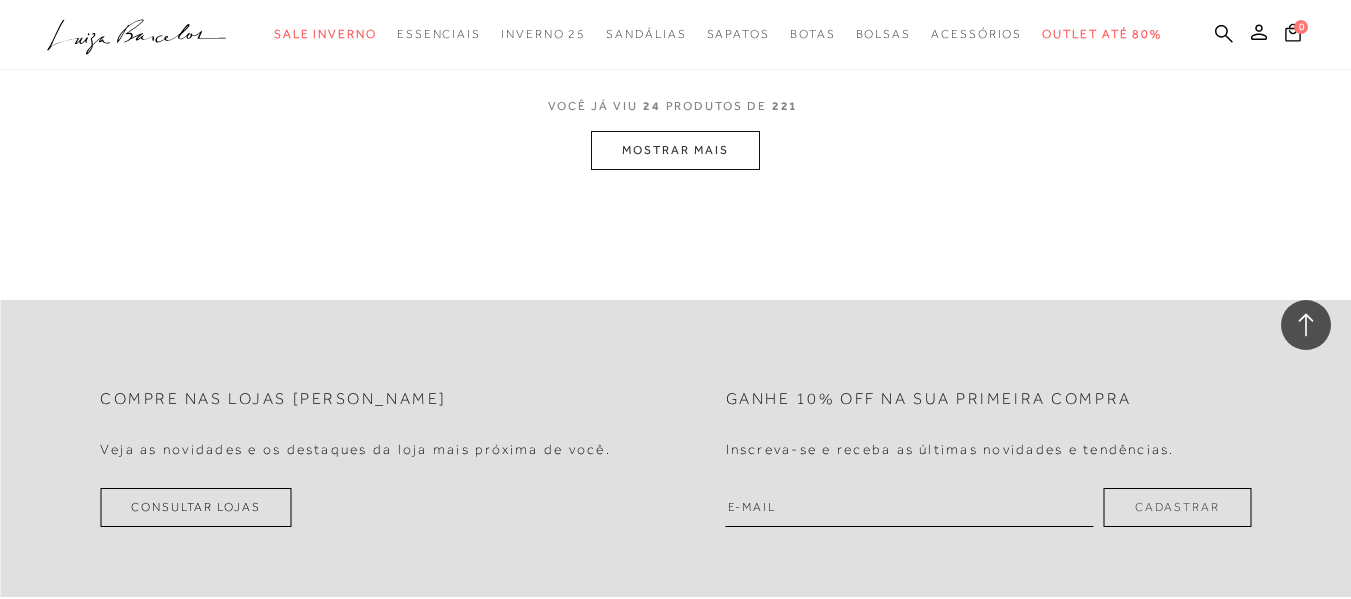 click on "MOSTRAR MAIS" at bounding box center [675, 150] 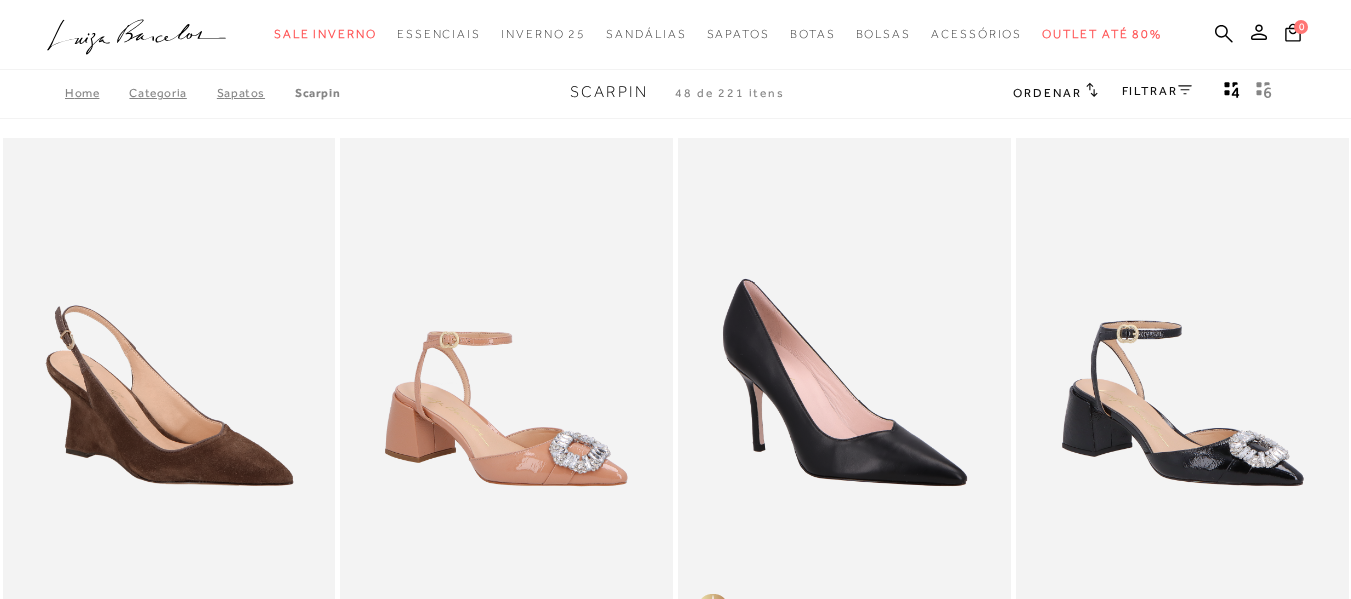 scroll, scrollTop: 0, scrollLeft: 0, axis: both 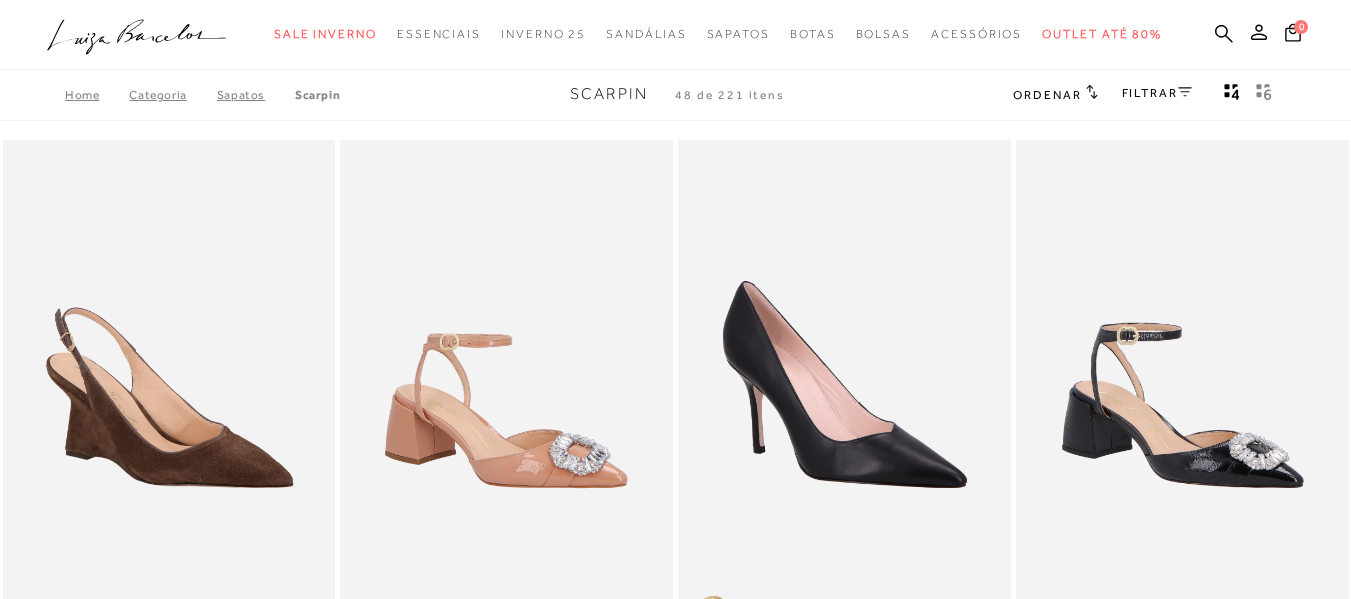 click on "Ordenar" at bounding box center [1047, 95] 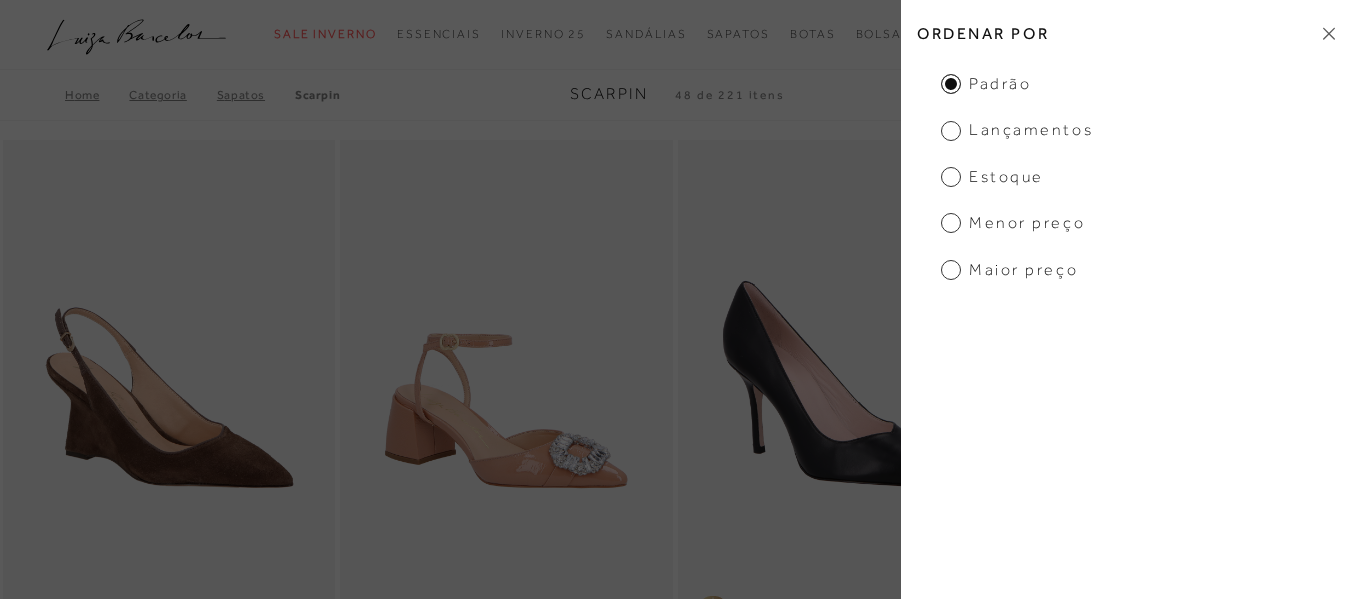 click on "Lançamentos" at bounding box center (1017, 130) 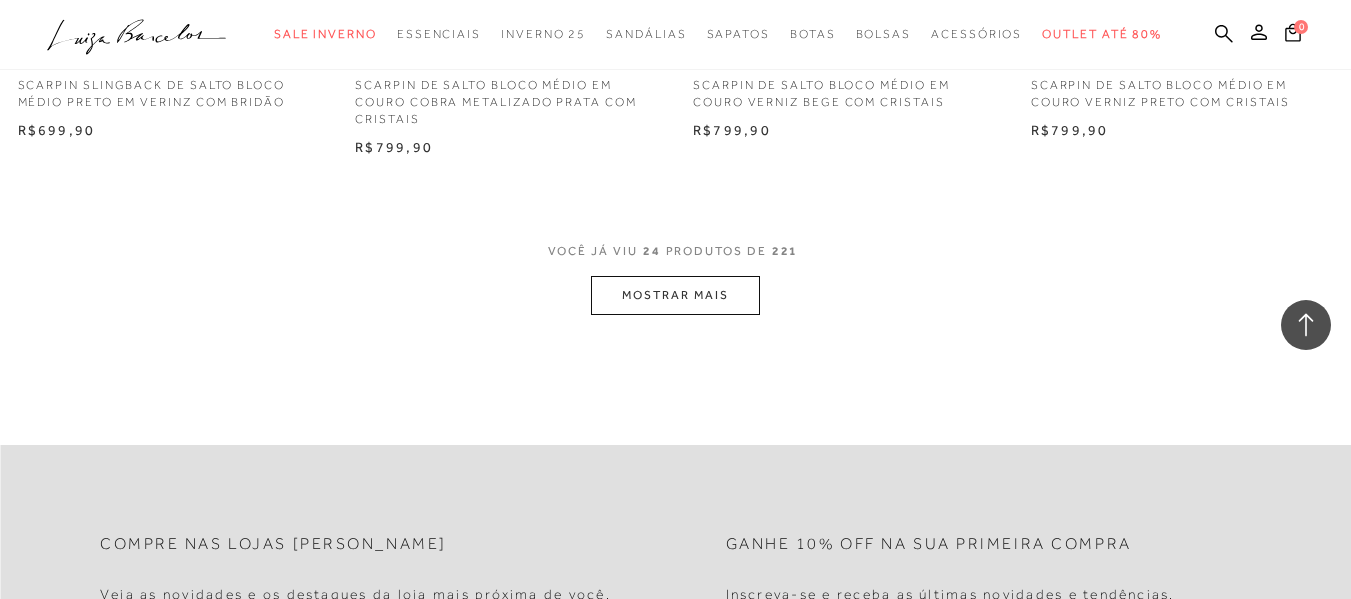 scroll, scrollTop: 11500, scrollLeft: 0, axis: vertical 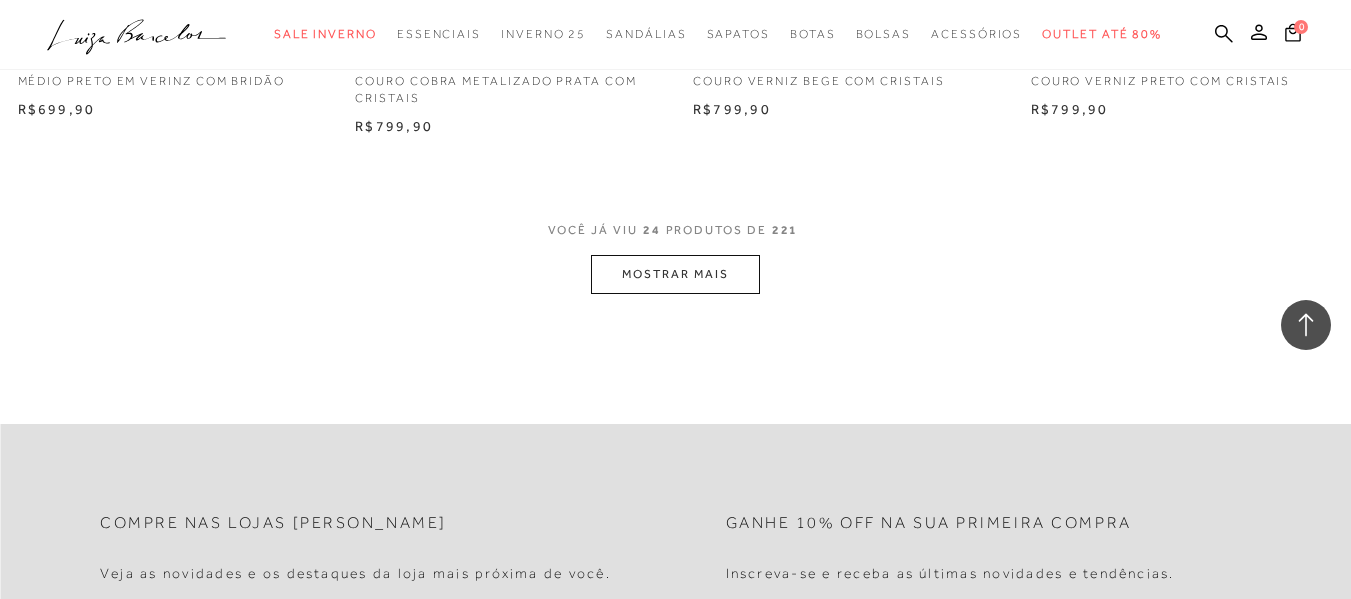 click on "MOSTRAR MAIS" at bounding box center [675, 274] 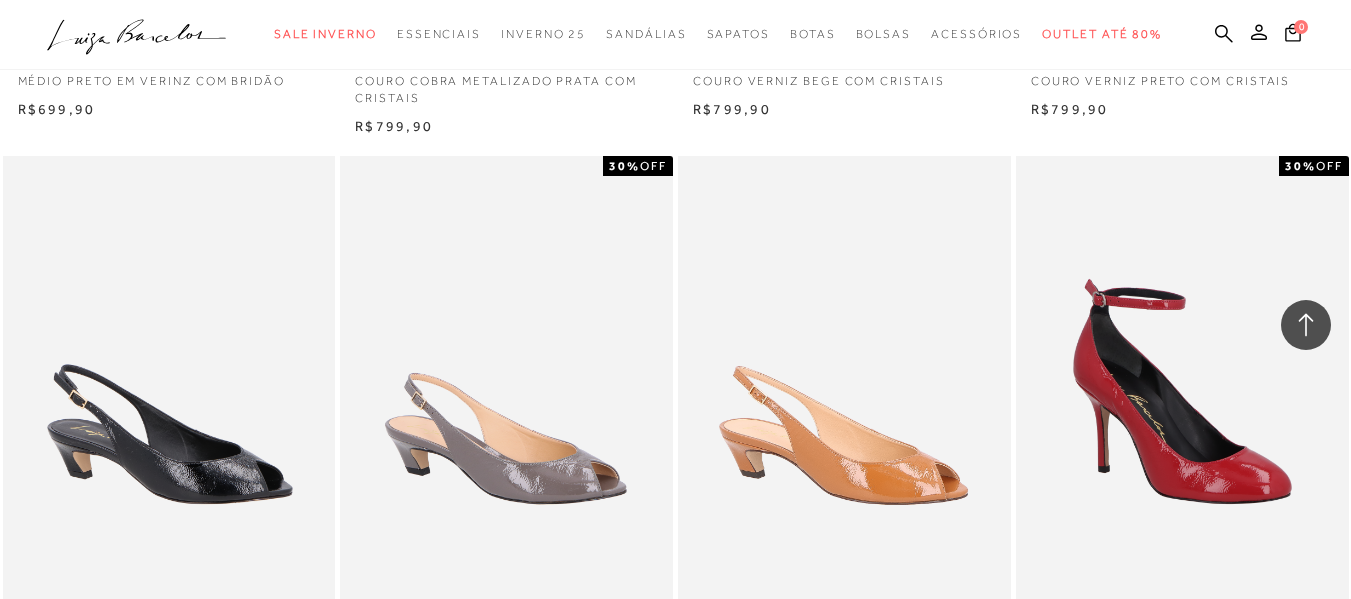 click on "SCARPIN PEEP TOE EM VERNIZ CINZA STORM FECHAMENTO SLINGBACK E SALTO BAIXO
30%
OFF" at bounding box center [506, 405] 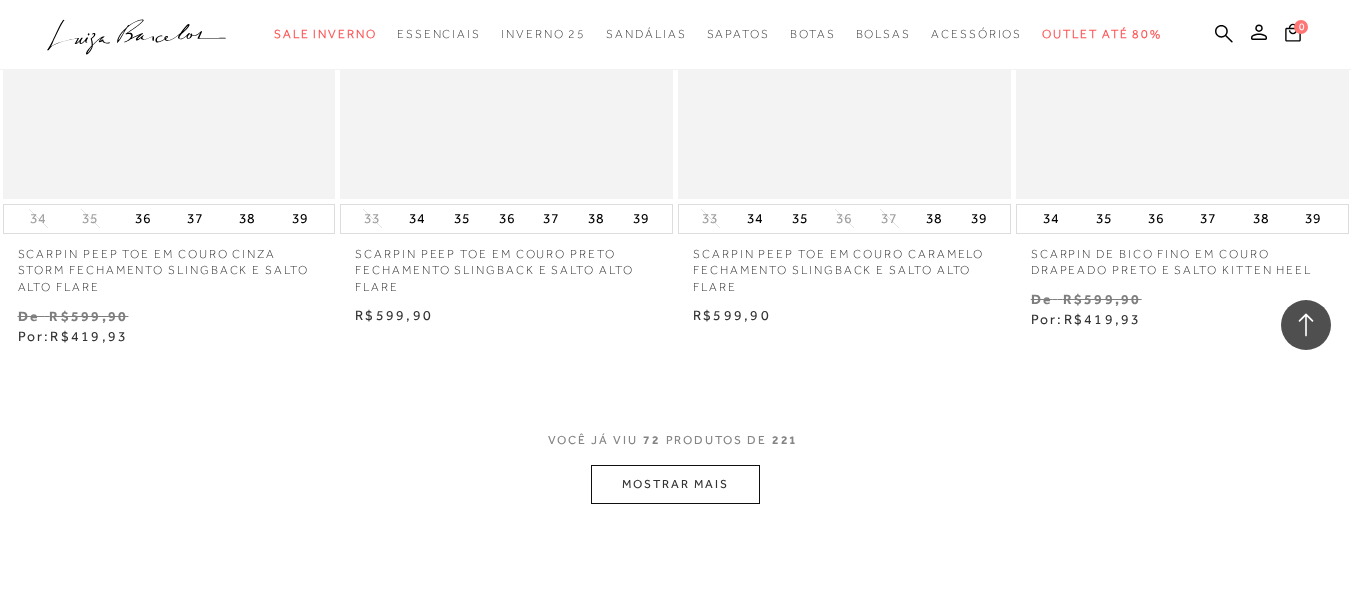 scroll, scrollTop: 15200, scrollLeft: 0, axis: vertical 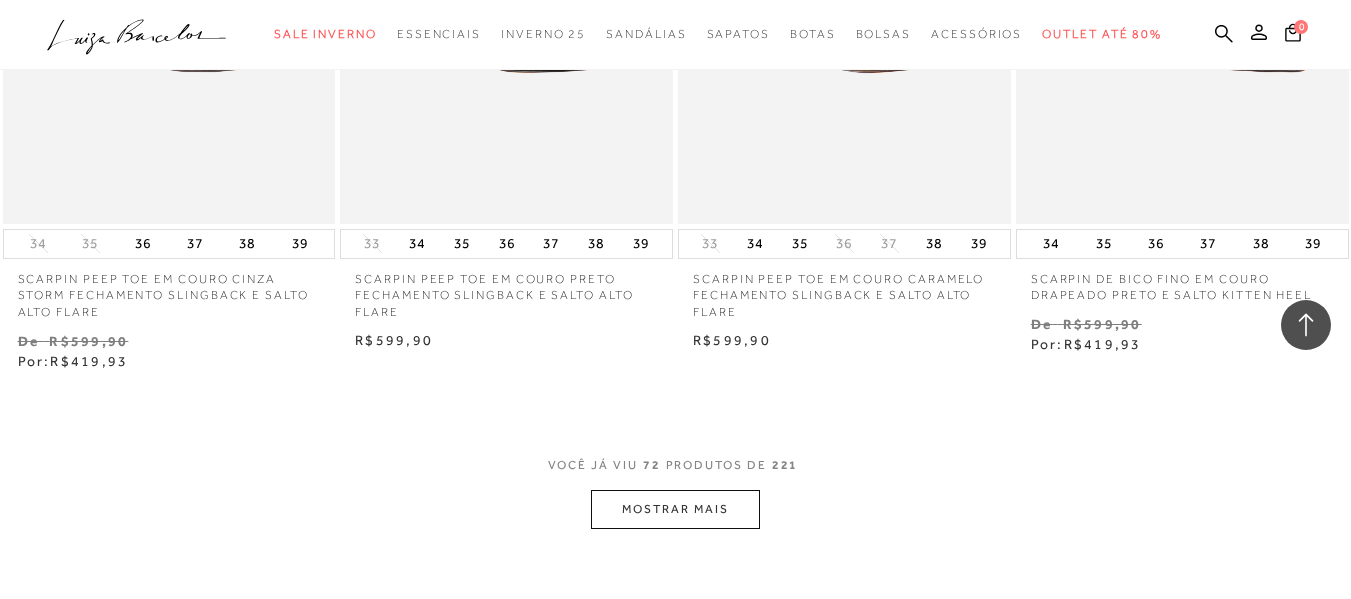 click on "MOSTRAR MAIS" at bounding box center (675, 509) 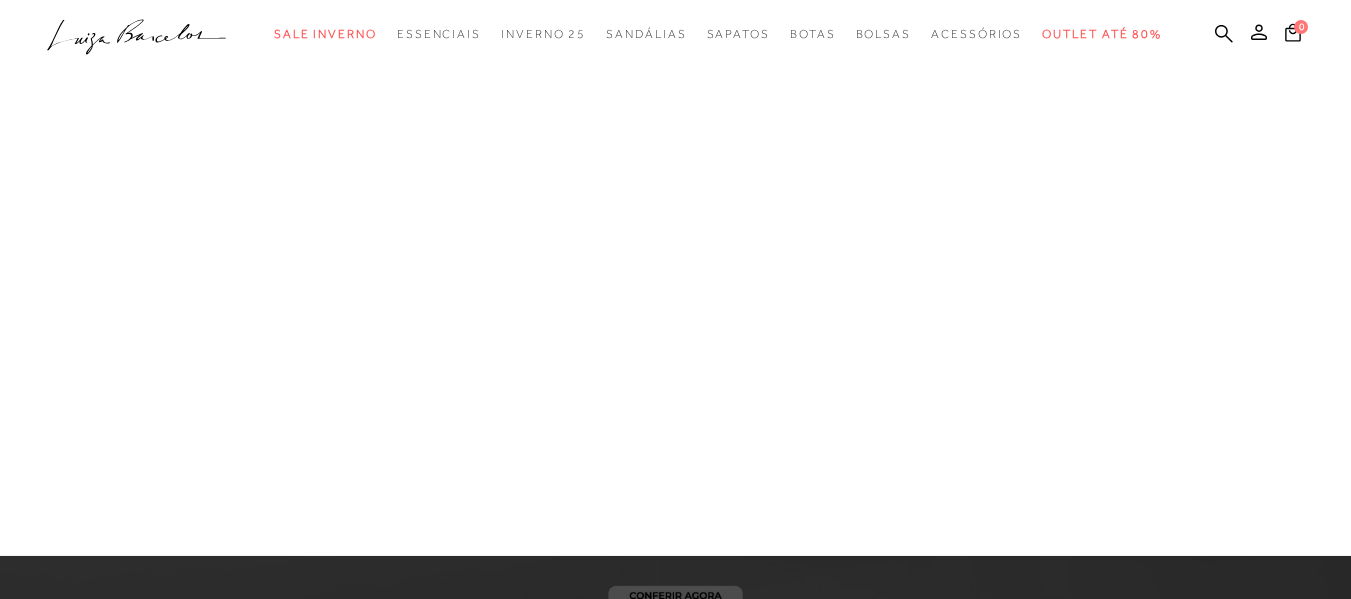 scroll, scrollTop: 0, scrollLeft: 0, axis: both 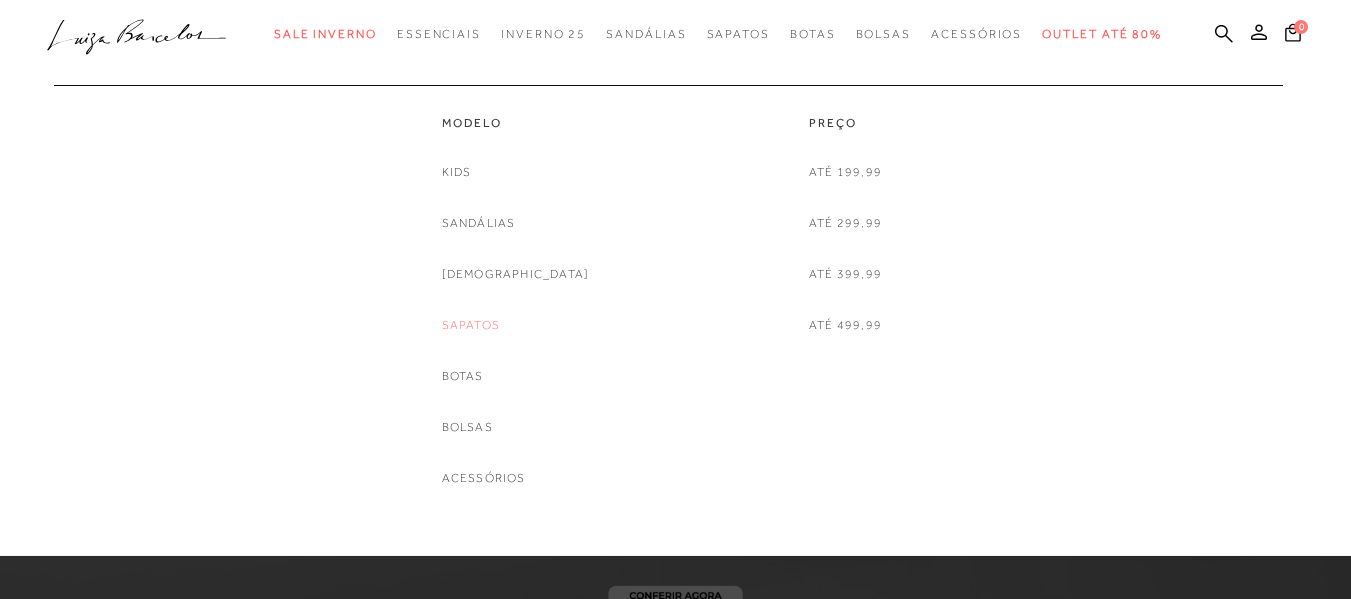 click on "Sapatos" at bounding box center [471, 325] 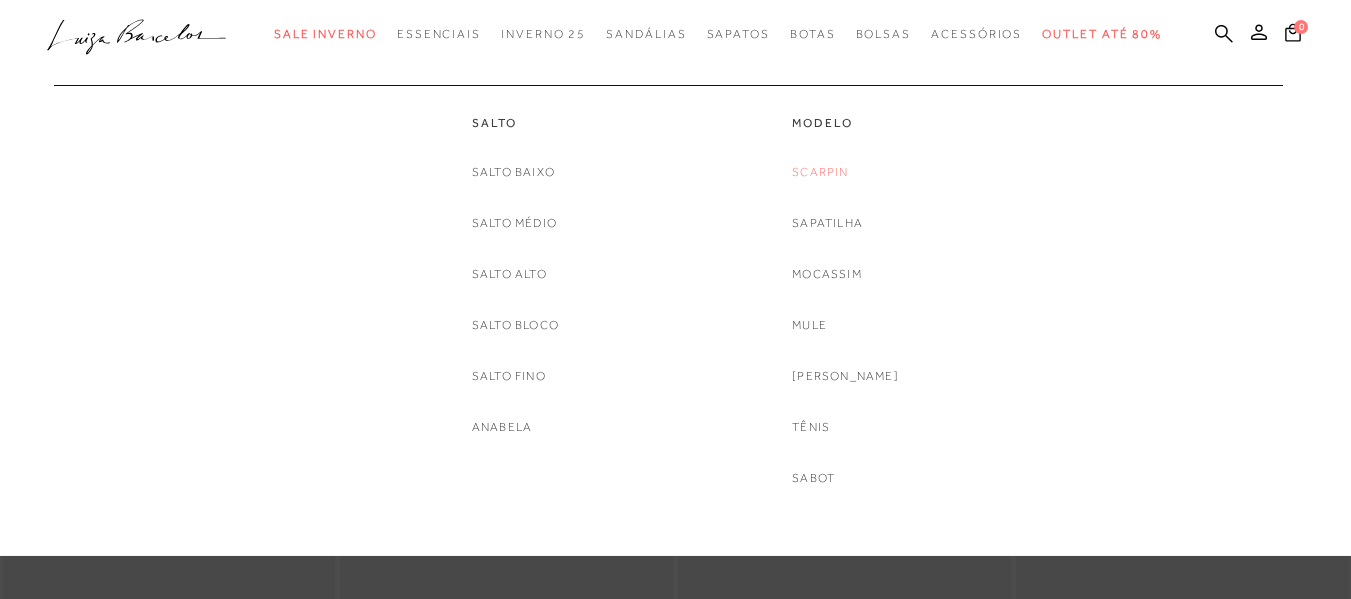 click on "Scarpin" at bounding box center [820, 172] 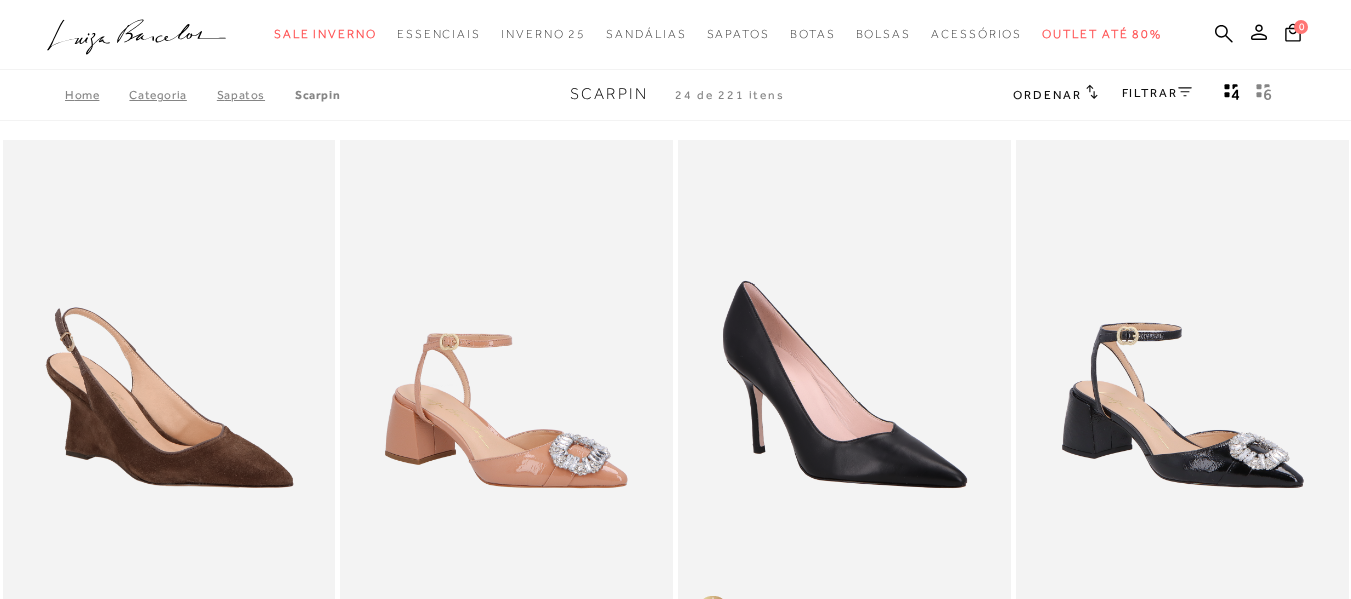 click on "FILTRAR" at bounding box center (1157, 93) 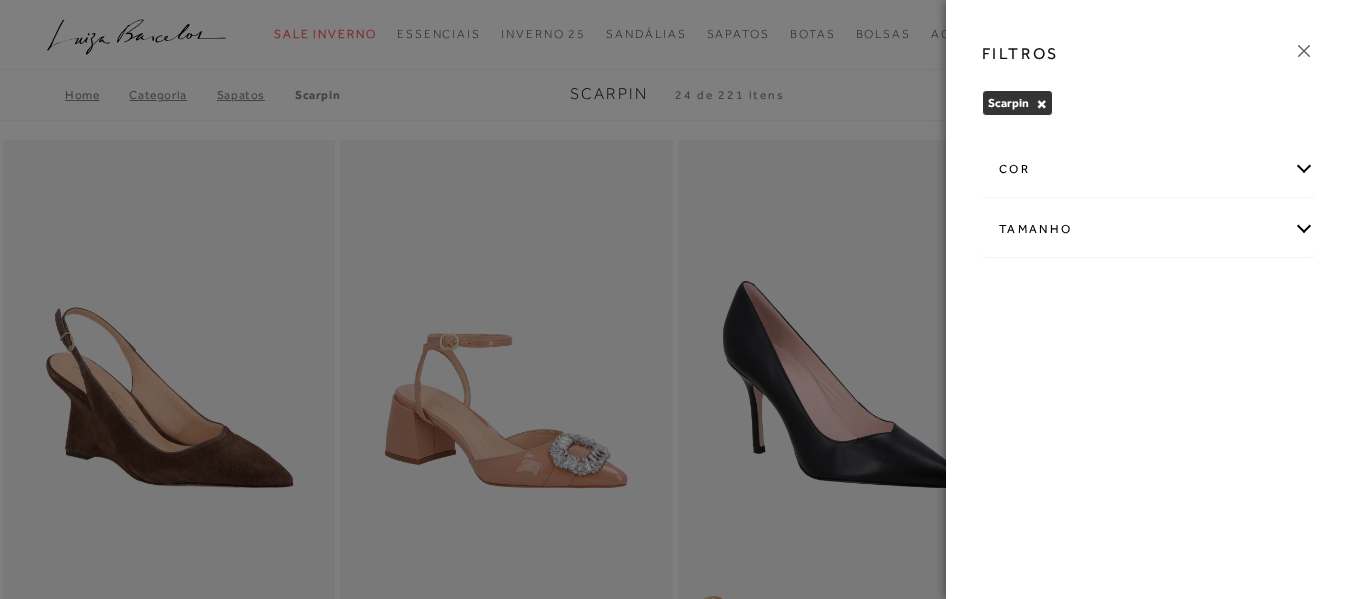 click 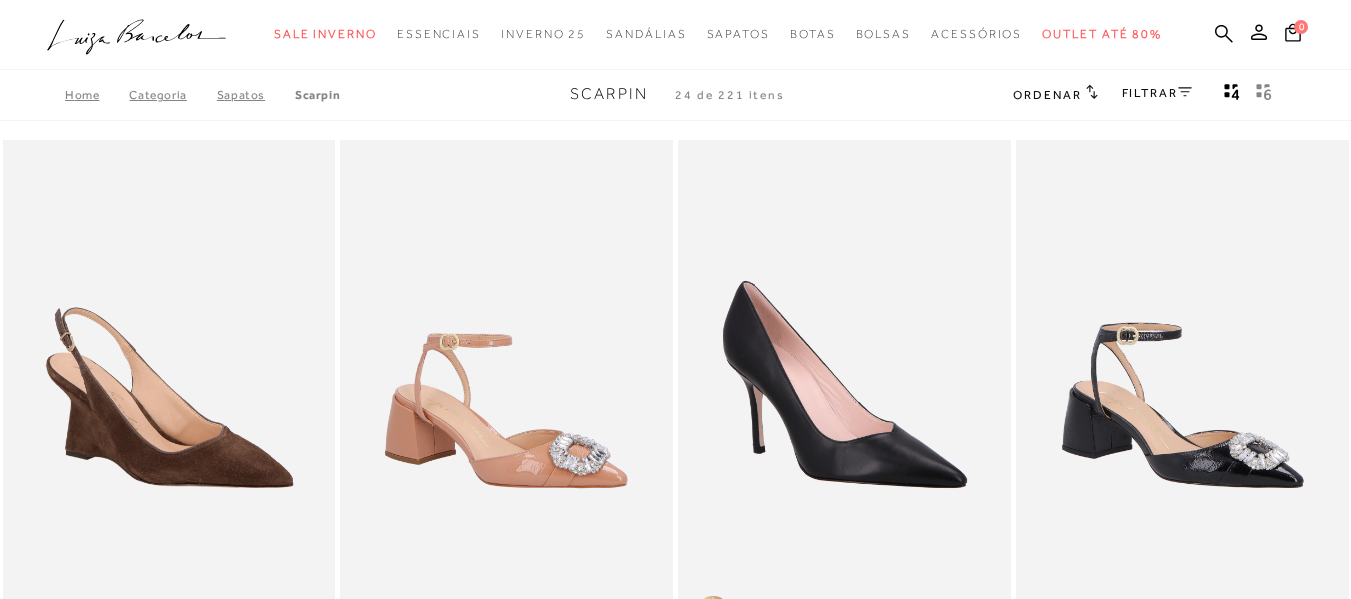 click 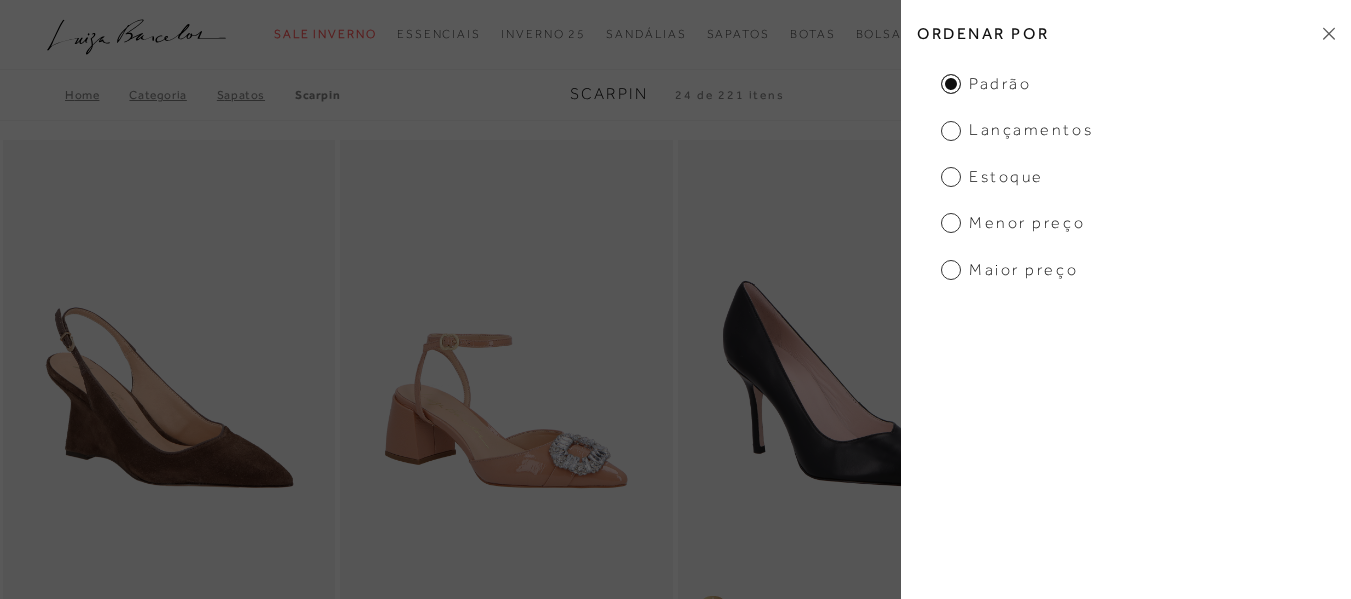 click on "Lançamentos" at bounding box center [1017, 130] 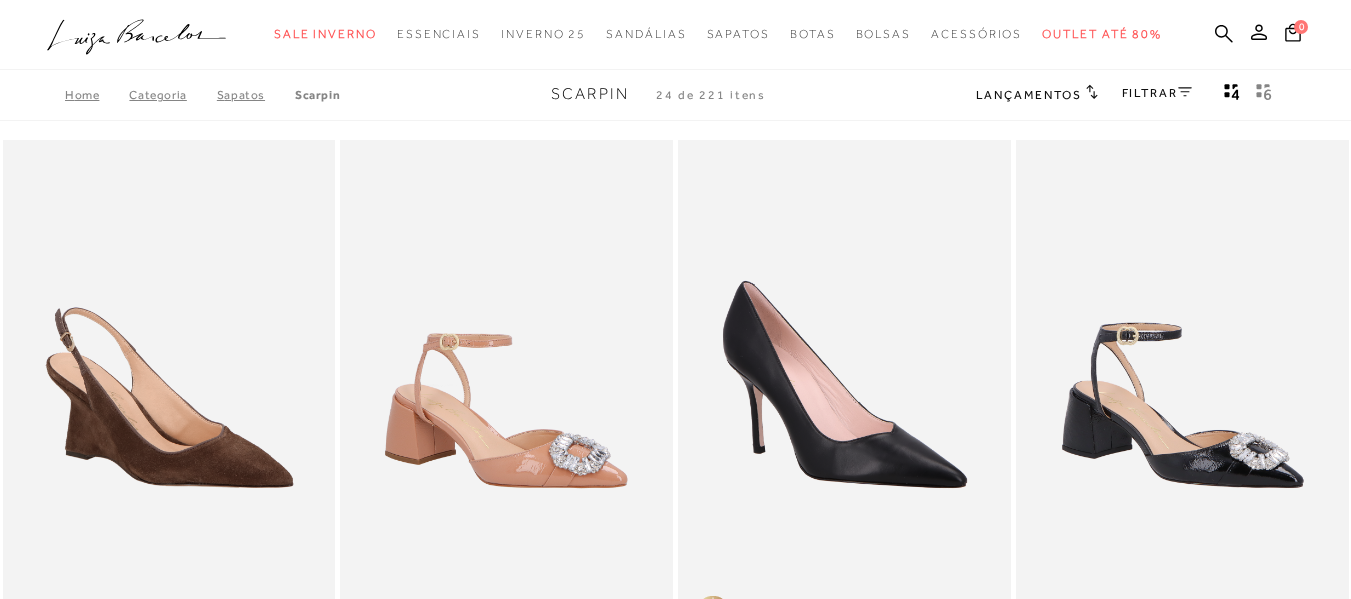 click on "Scarpin" at bounding box center [317, 95] 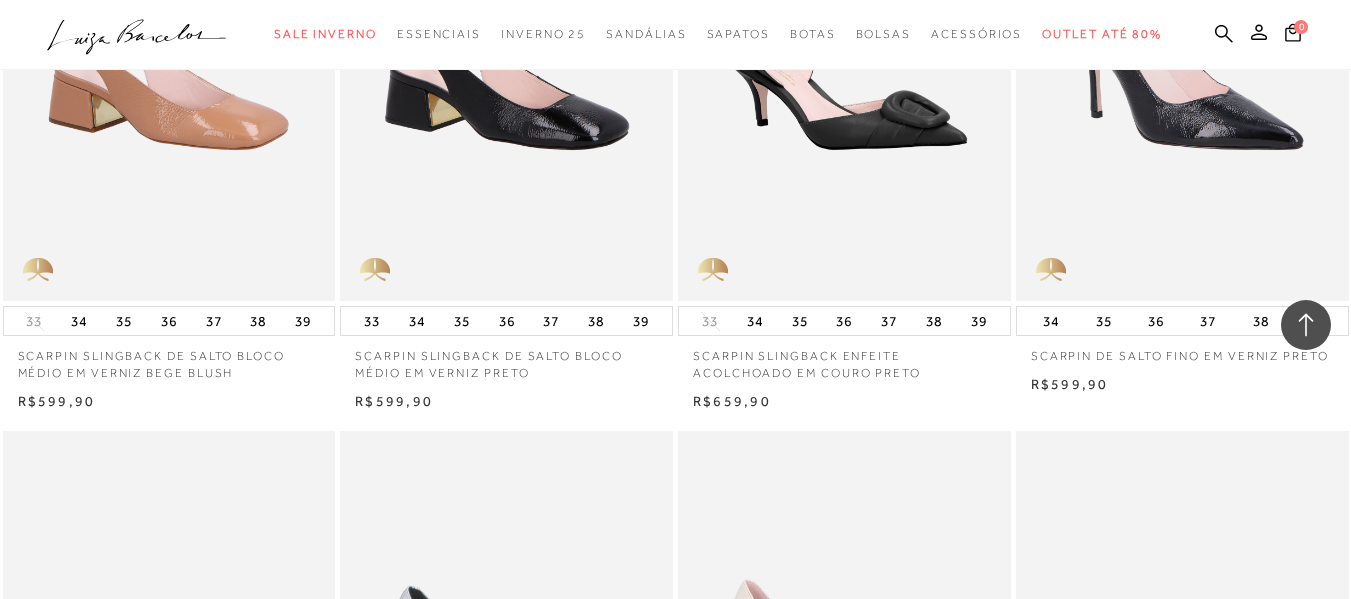 scroll, scrollTop: 1700, scrollLeft: 0, axis: vertical 